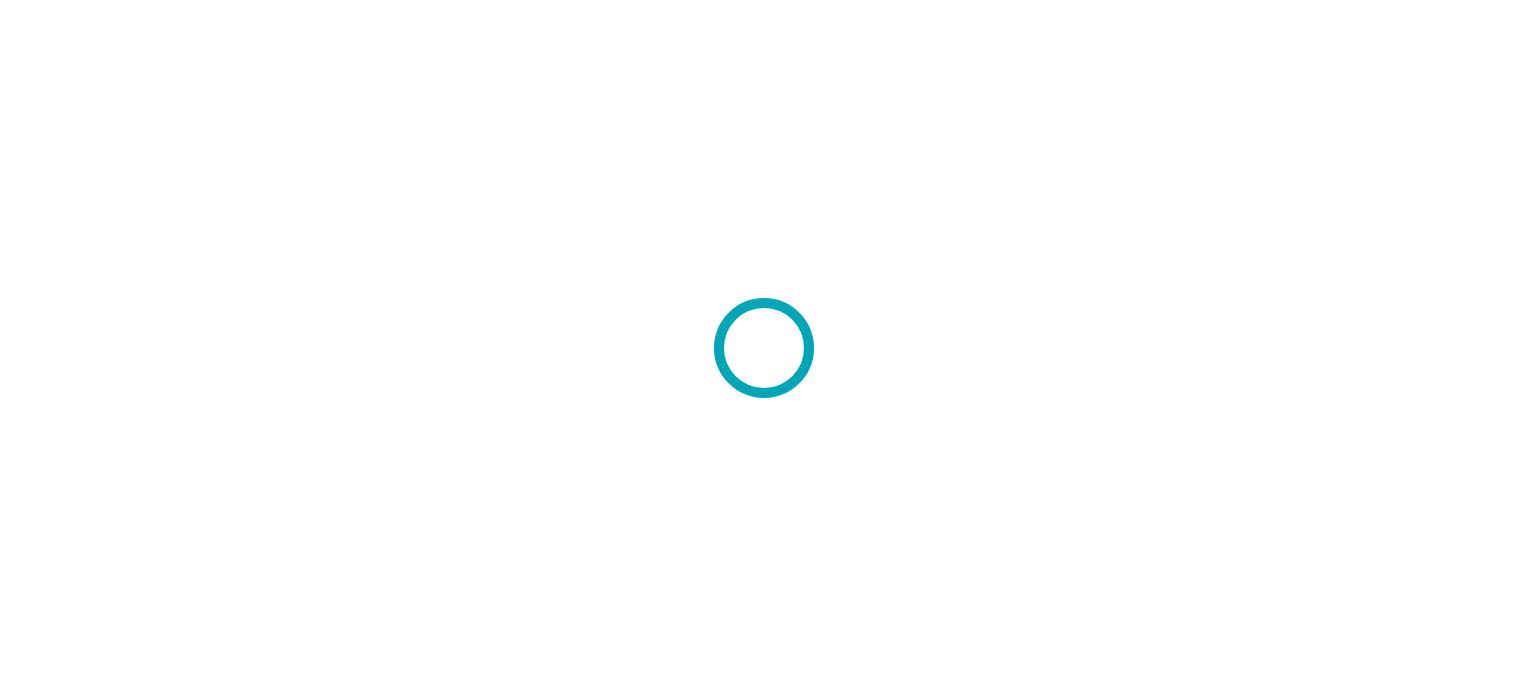 scroll, scrollTop: 0, scrollLeft: 0, axis: both 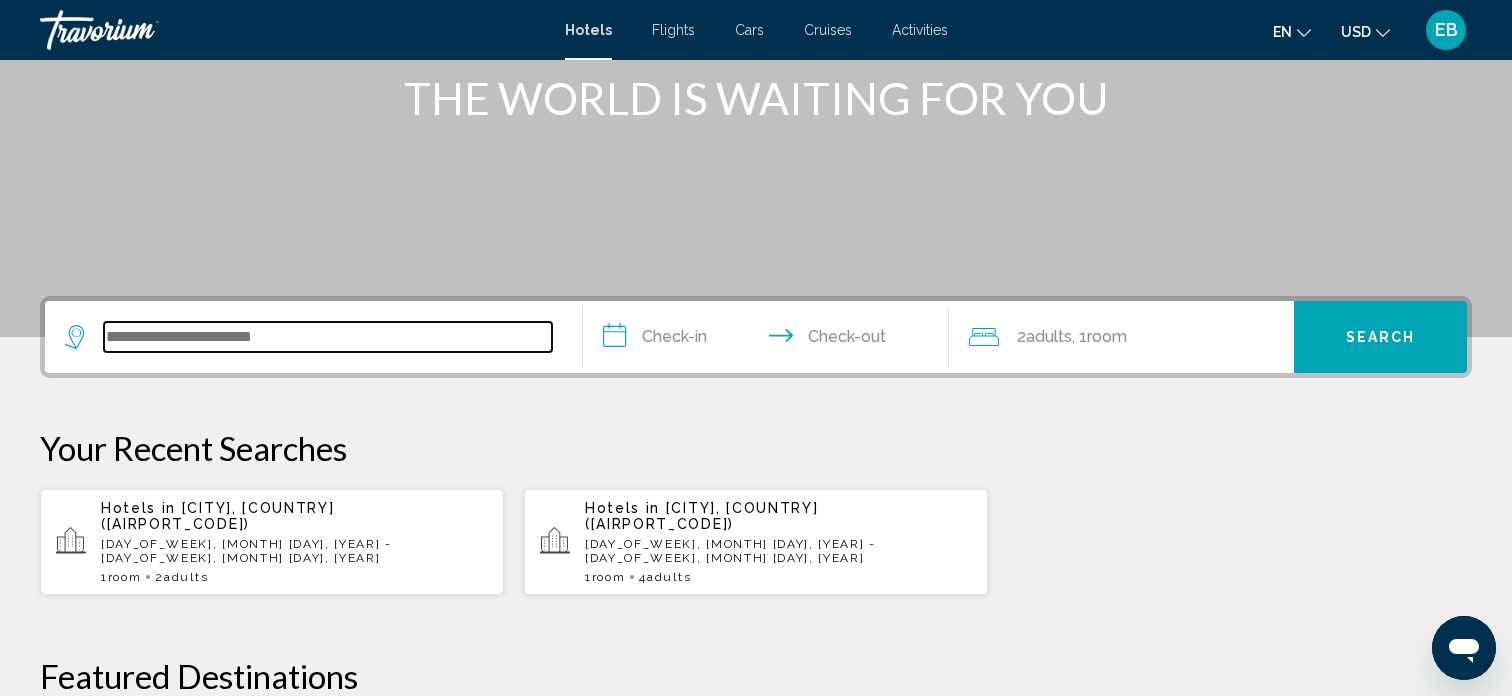 click at bounding box center [328, 337] 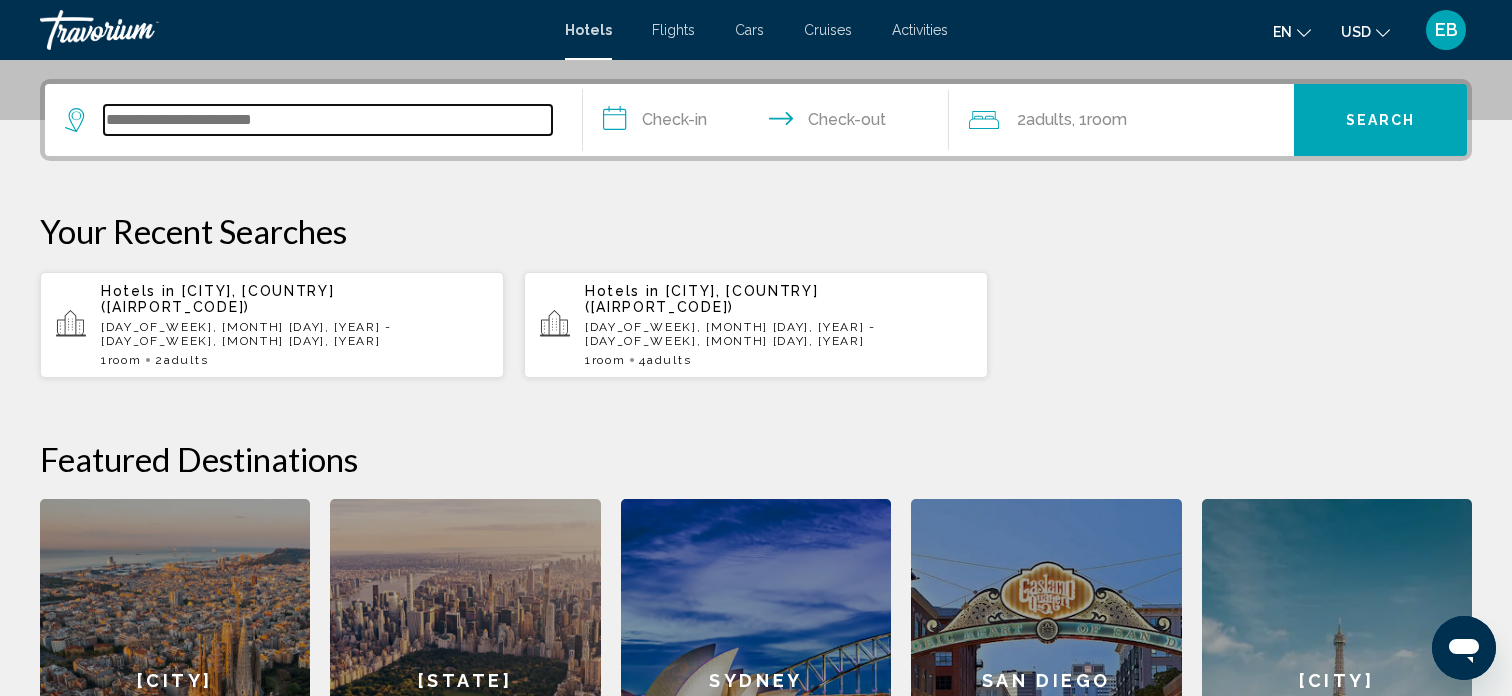 scroll, scrollTop: 493, scrollLeft: 0, axis: vertical 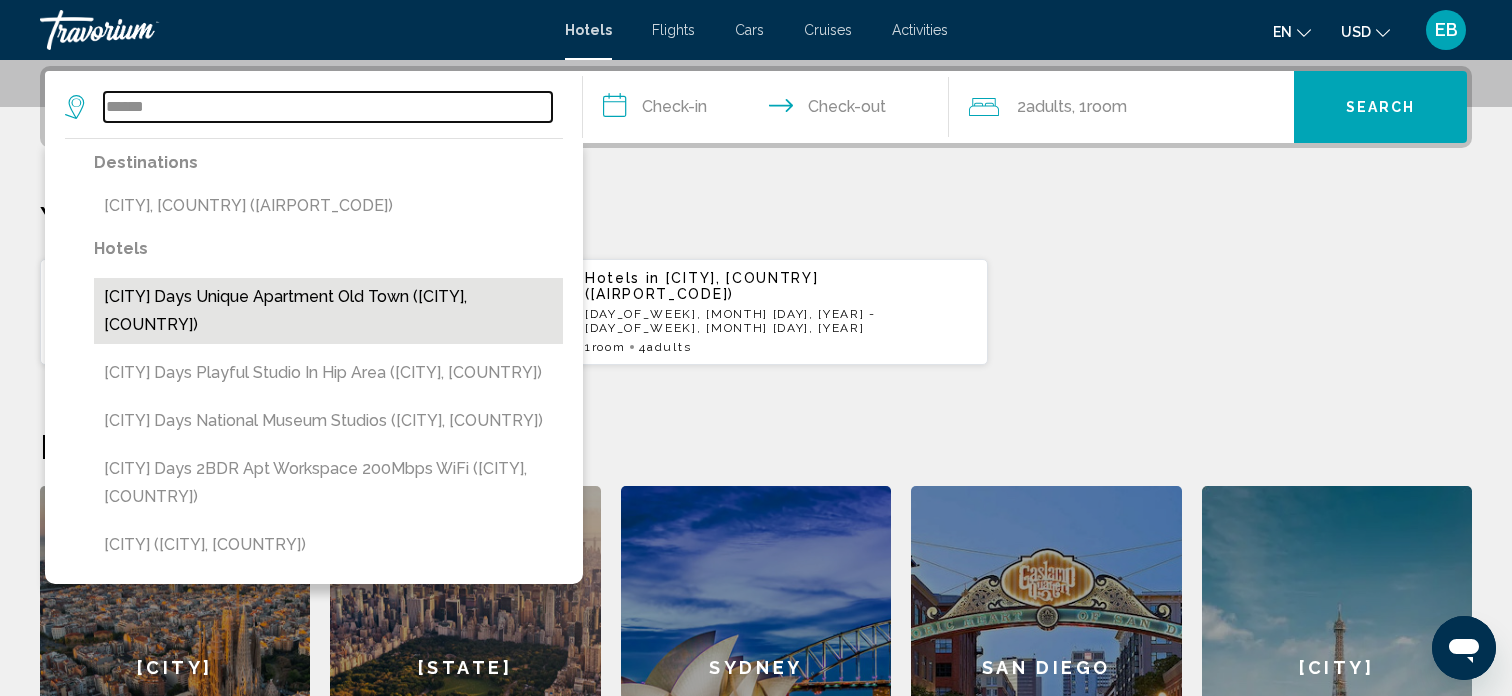 type on "******" 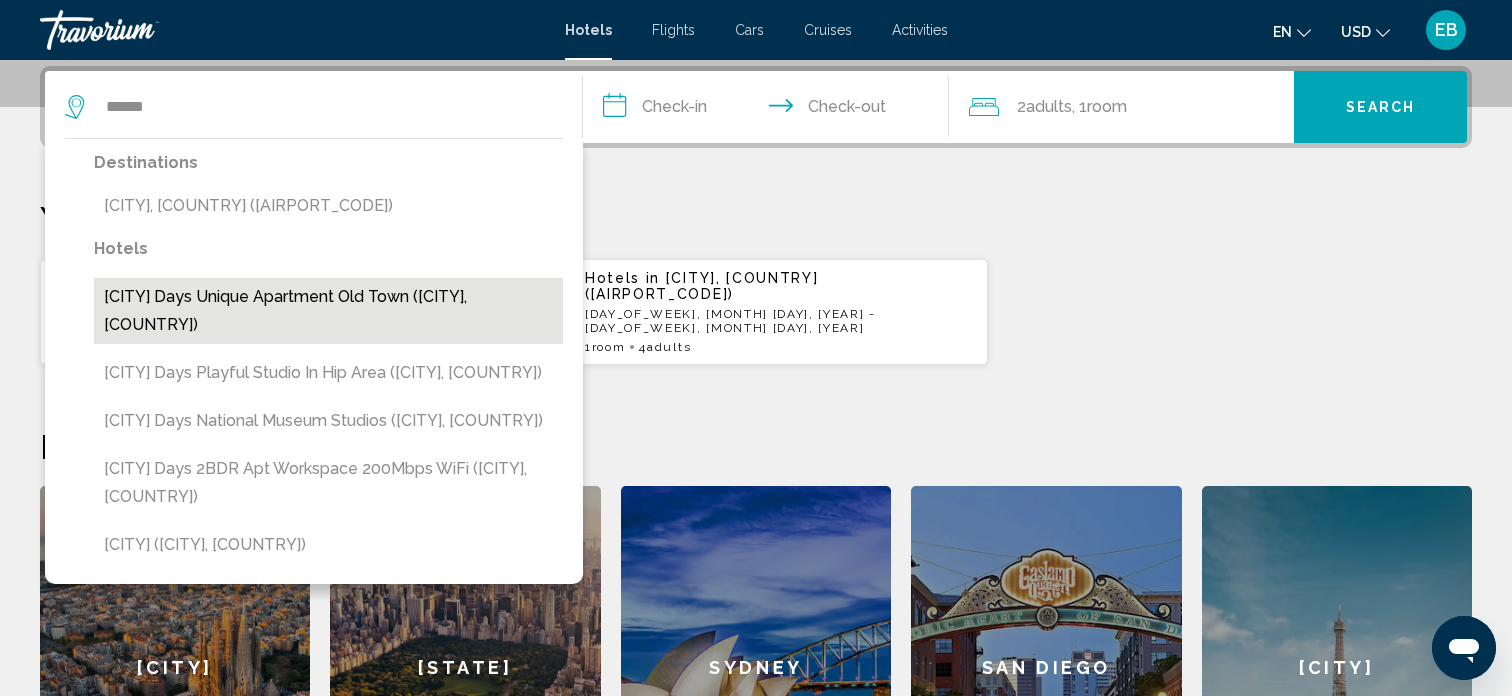 click on "[CITY] Days Unique Apartment Old Town ([CITY], [COUNTRY])" at bounding box center (328, 206) 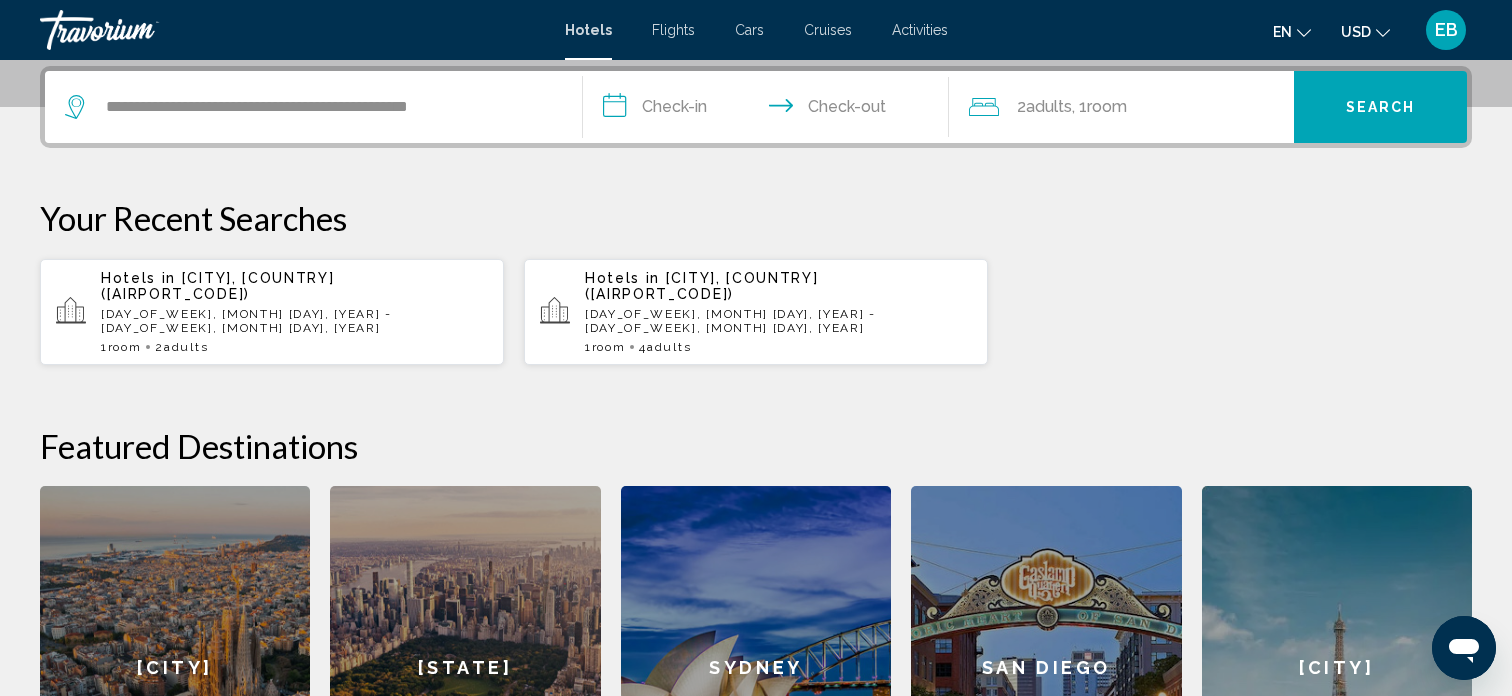 click on "**********" at bounding box center (770, 110) 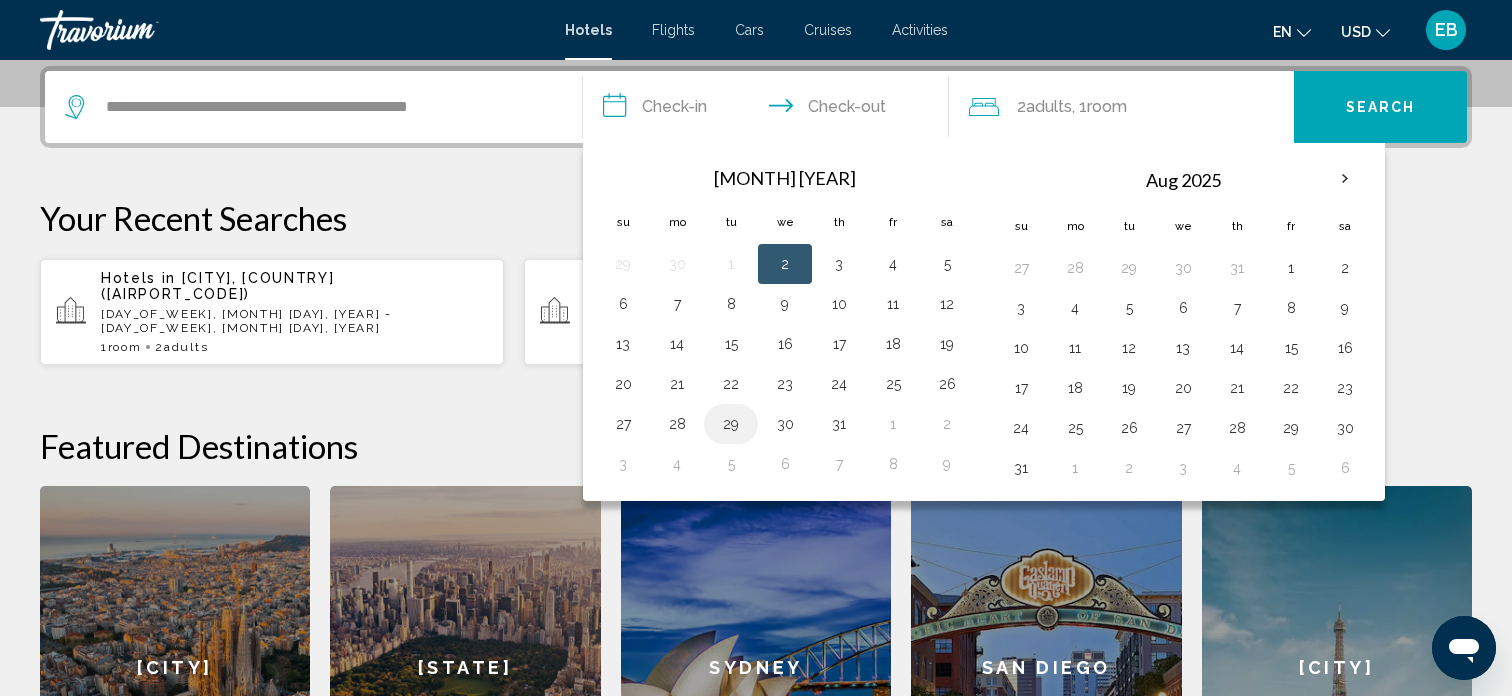 click on "29" at bounding box center (731, 424) 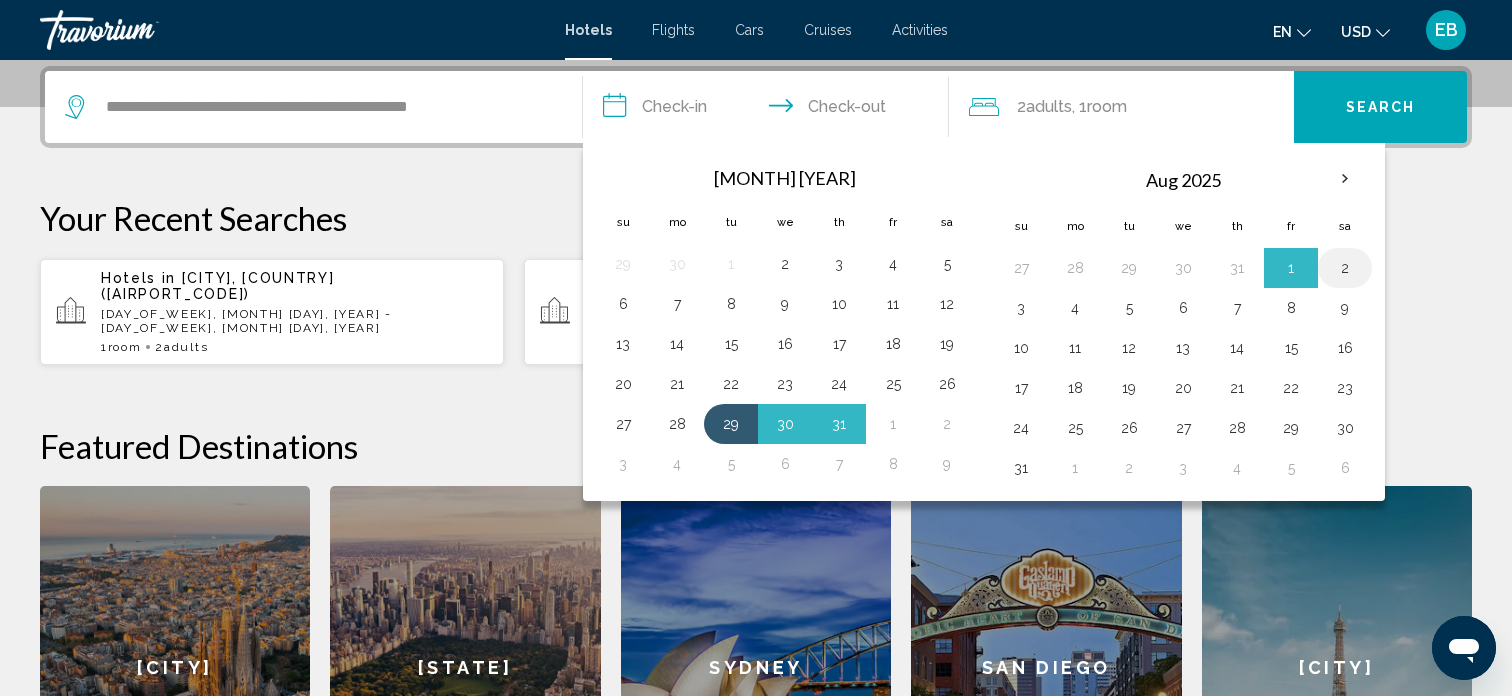 click on "2" at bounding box center (1345, 268) 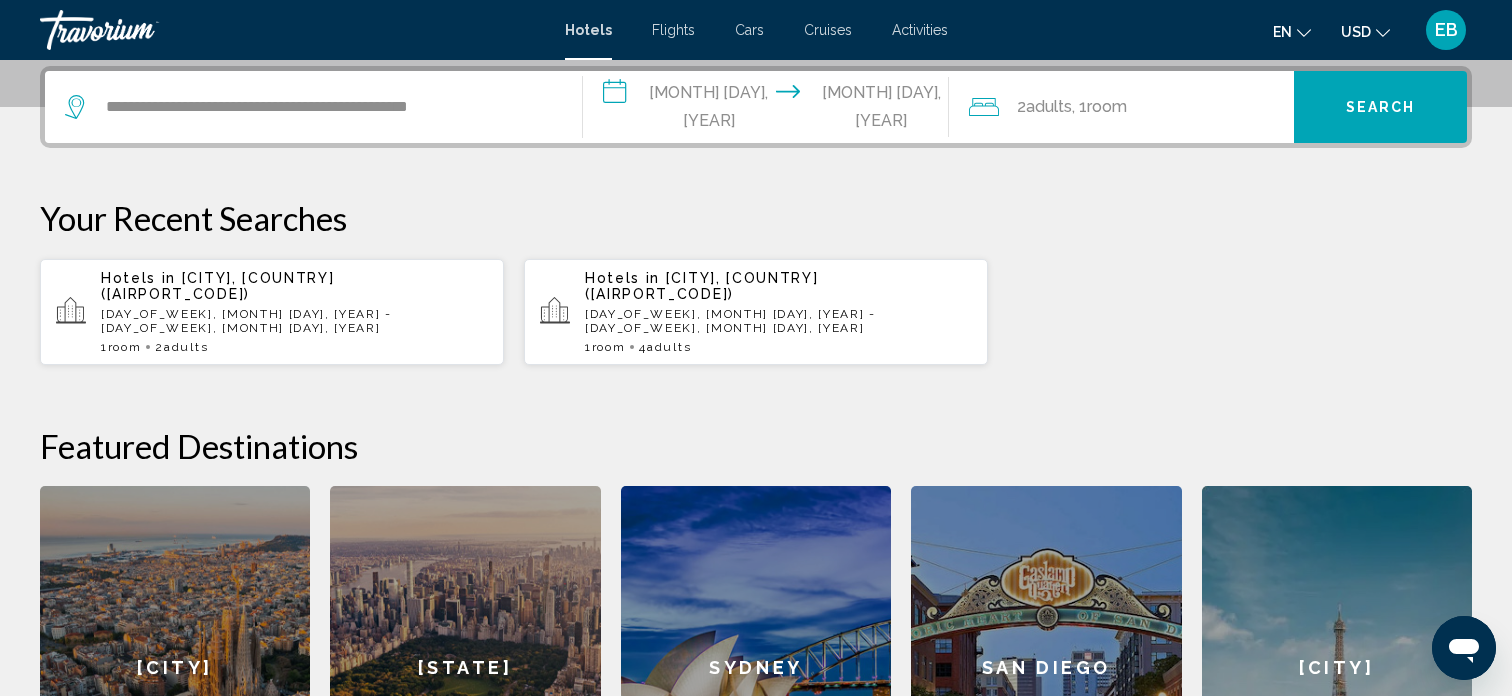 click on "2  Adult Adults" at bounding box center [1044, 107] 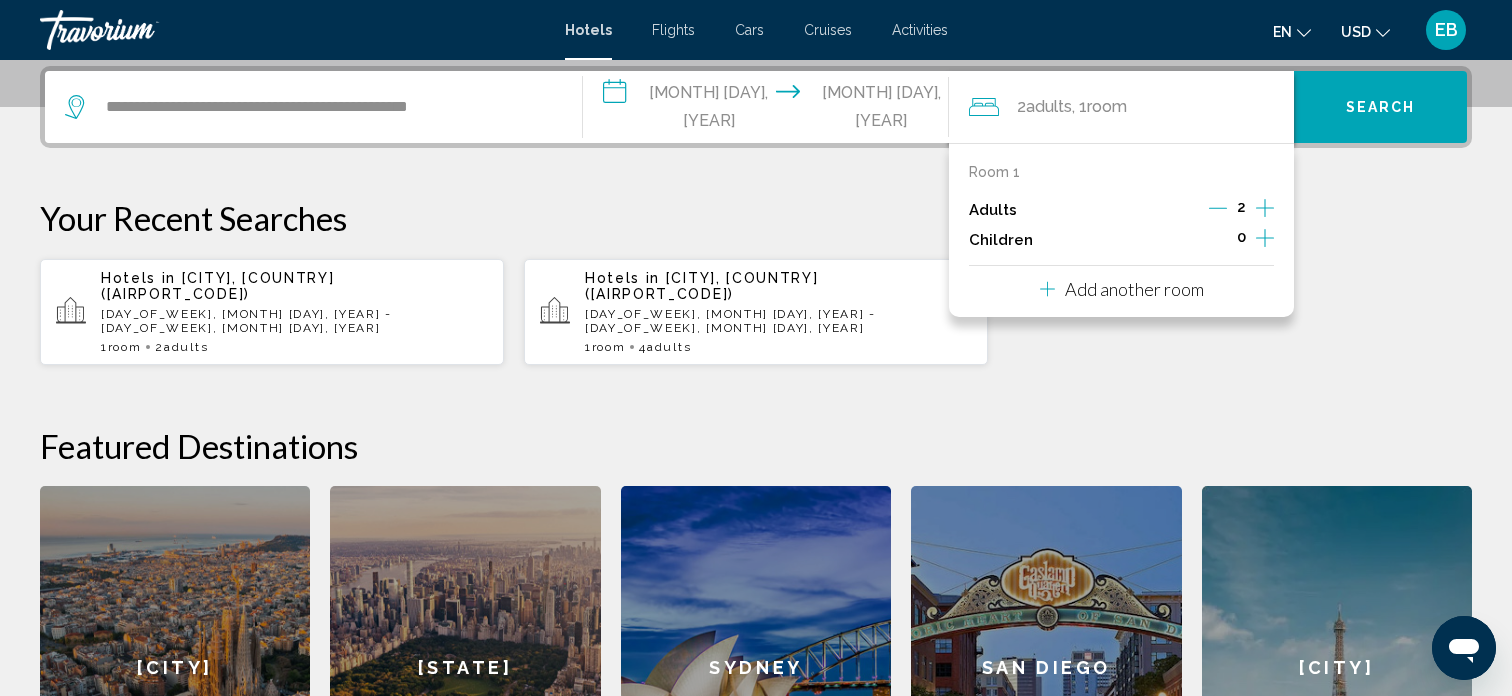 click at bounding box center (1265, 208) 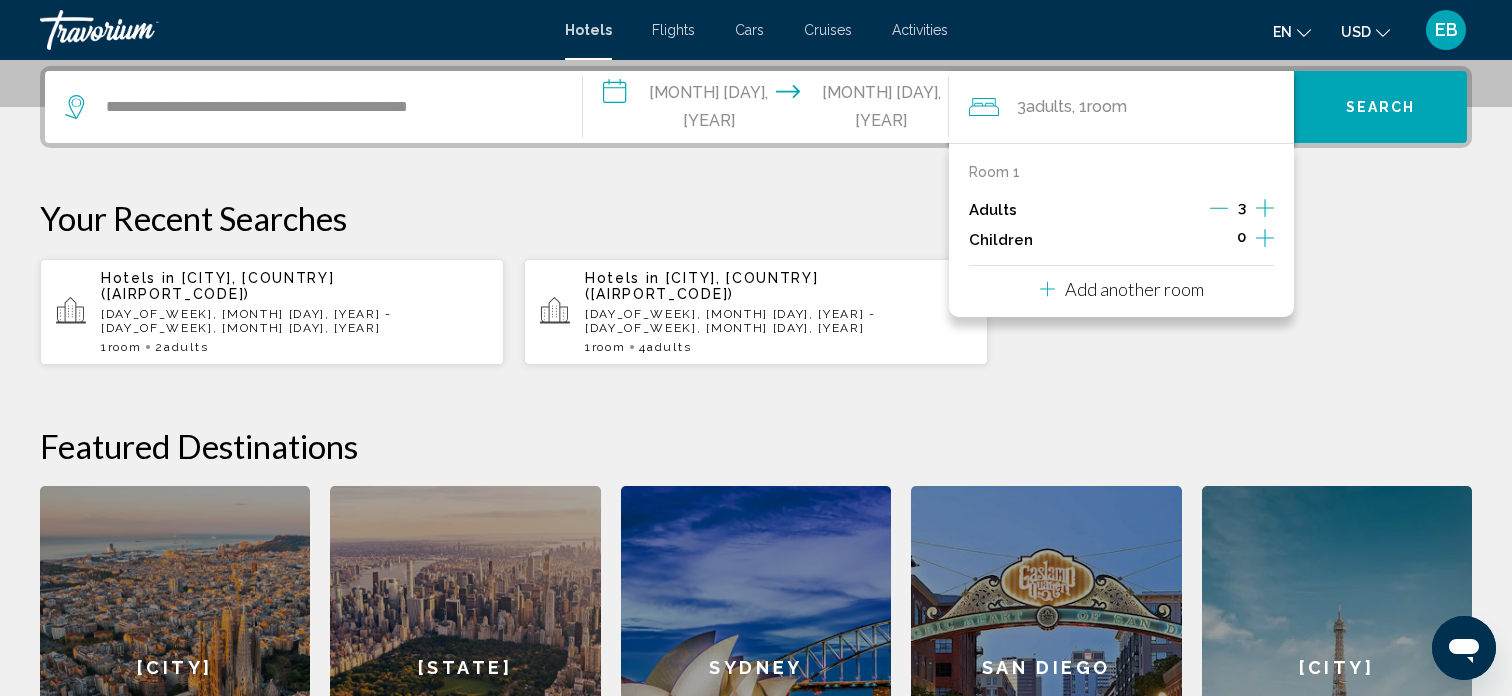 click at bounding box center [1265, 208] 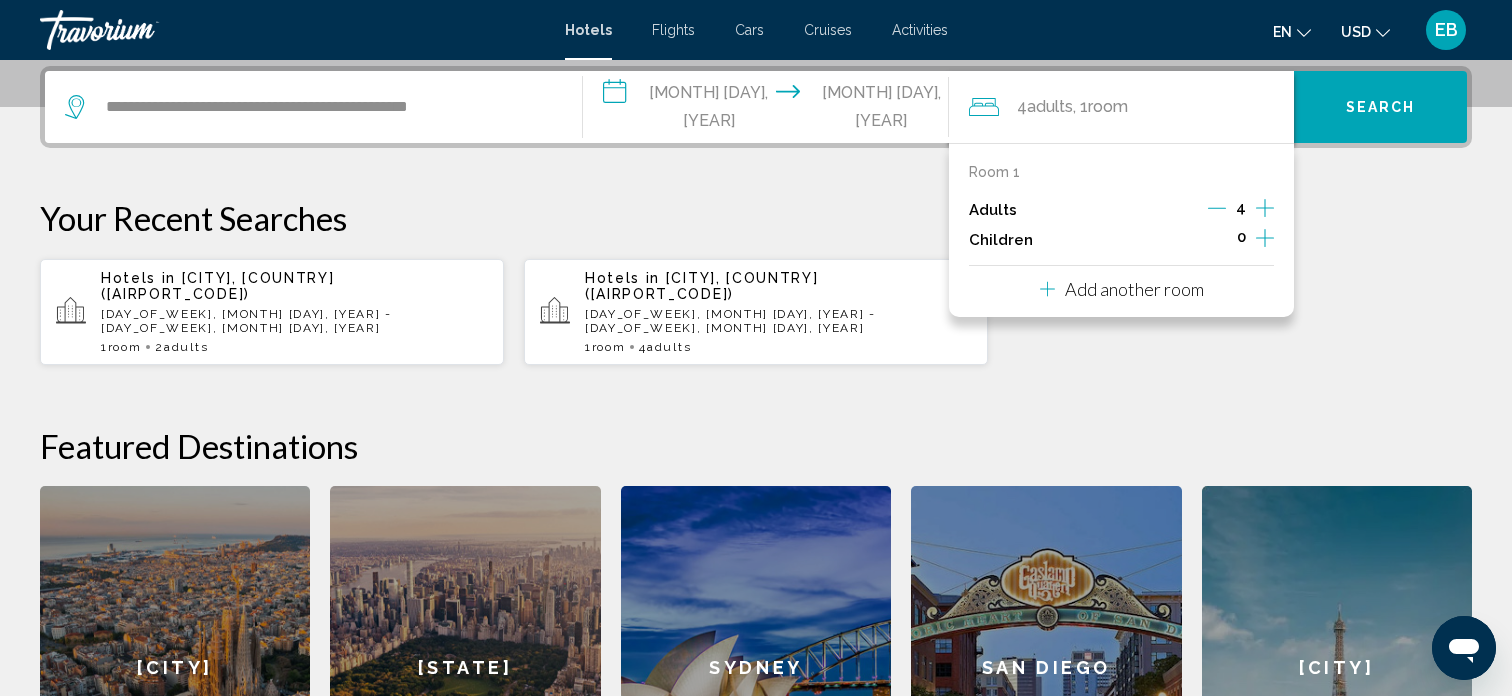 click at bounding box center (1265, 208) 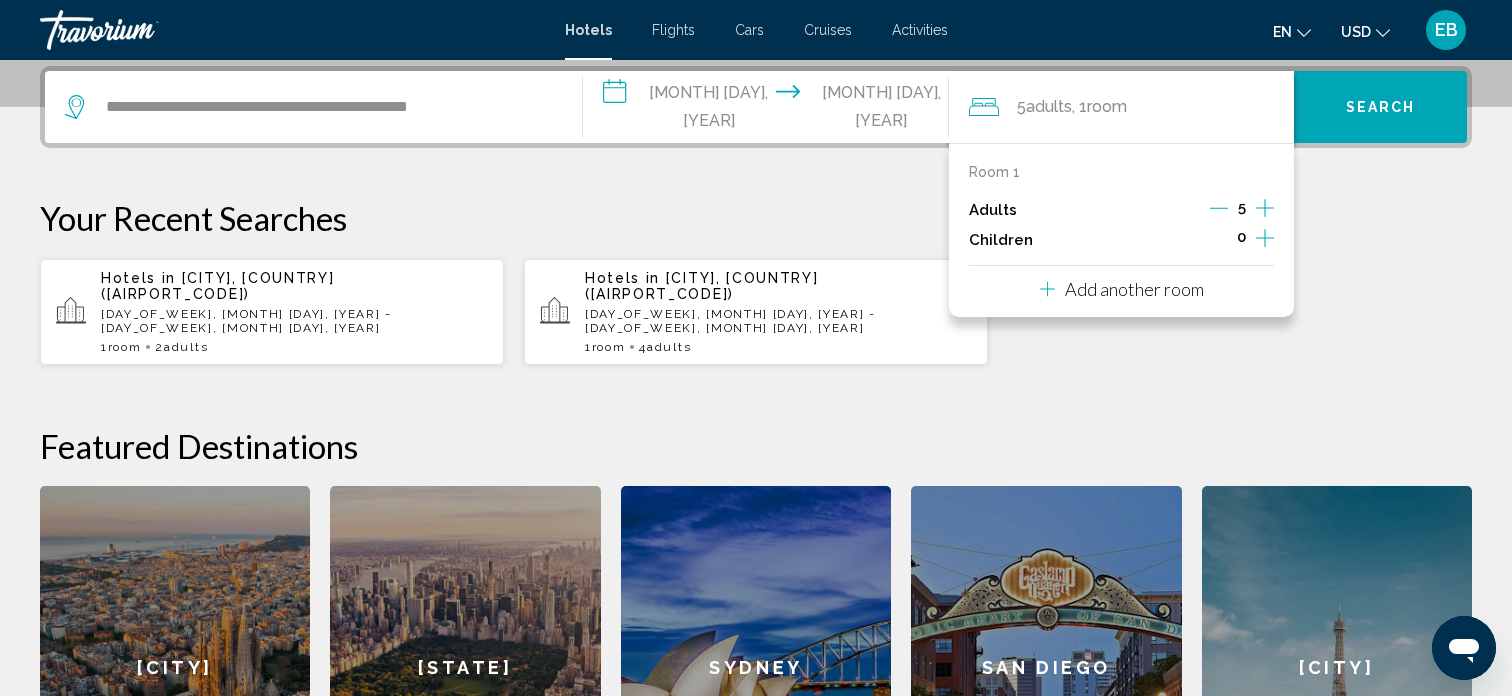 click at bounding box center (1265, 208) 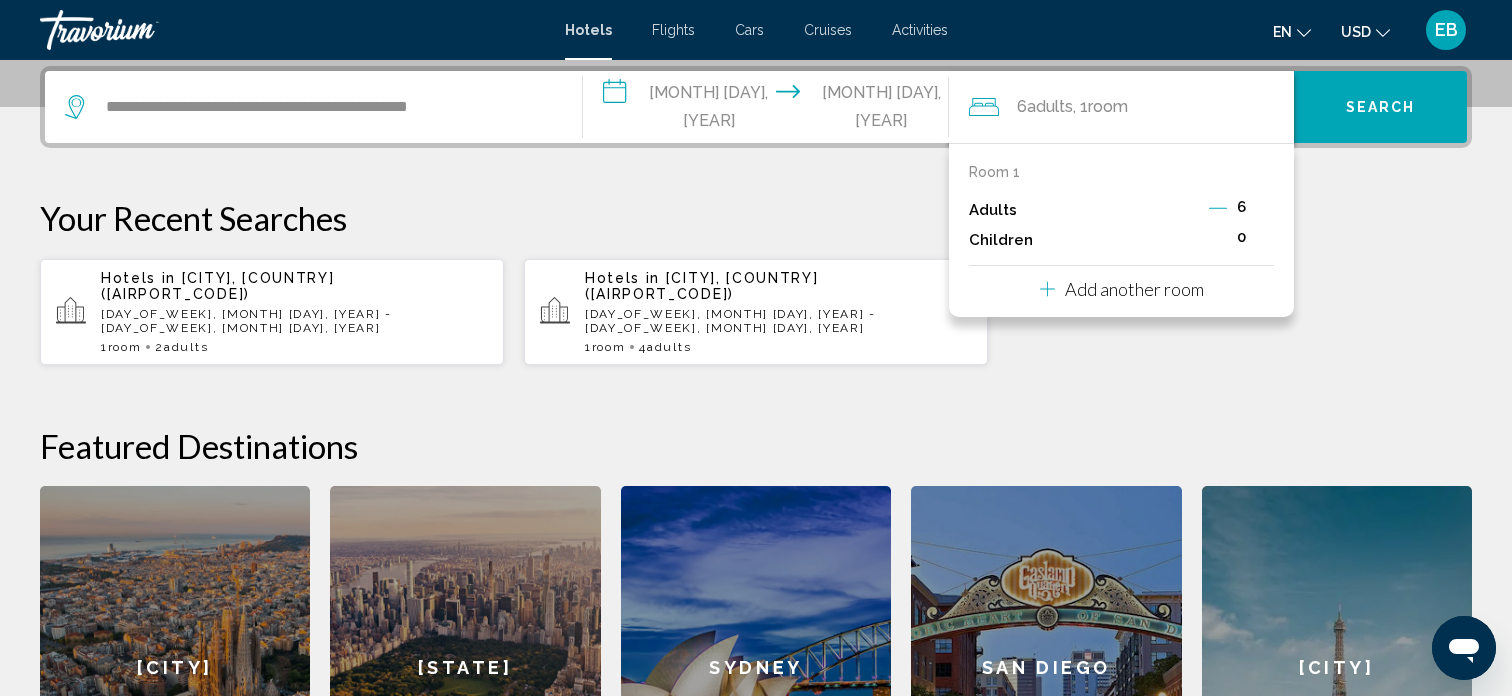 click at bounding box center (1218, 208) 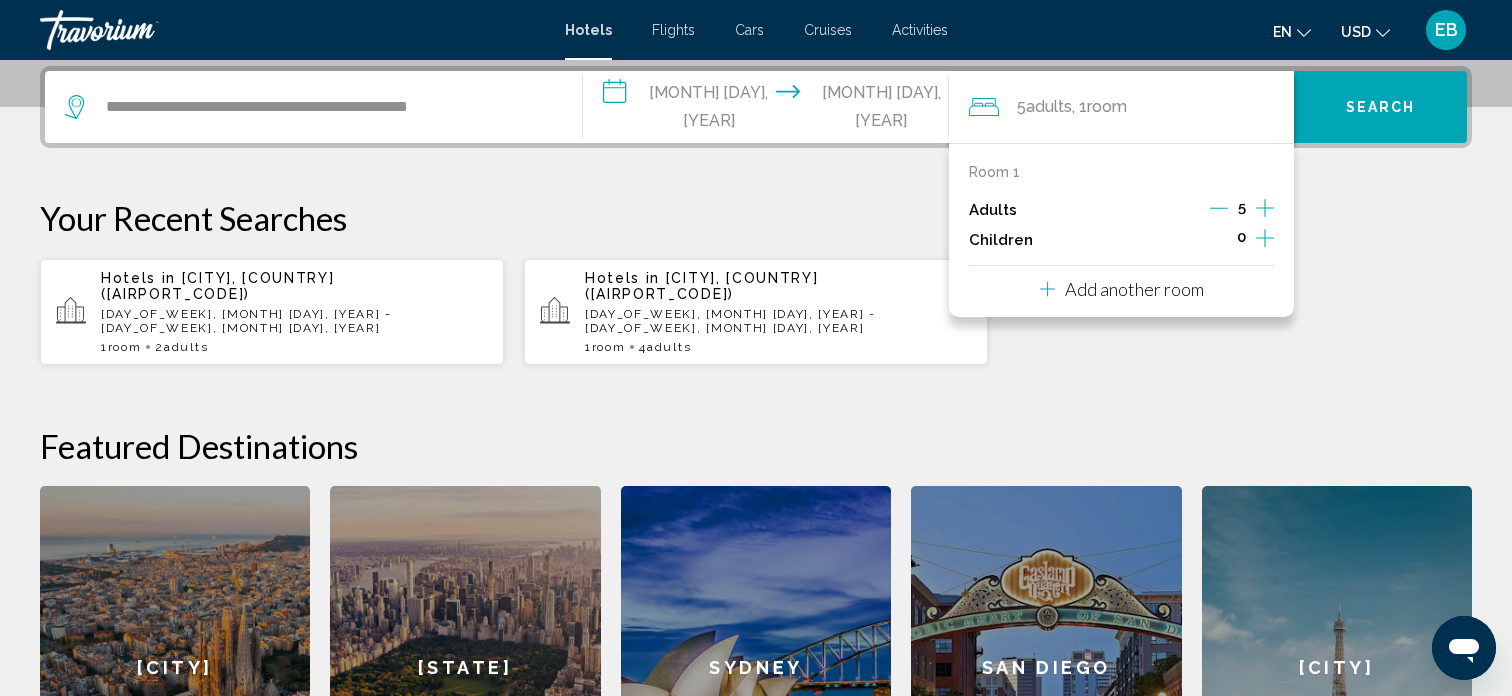 click on "Add another room" at bounding box center [1134, 289] 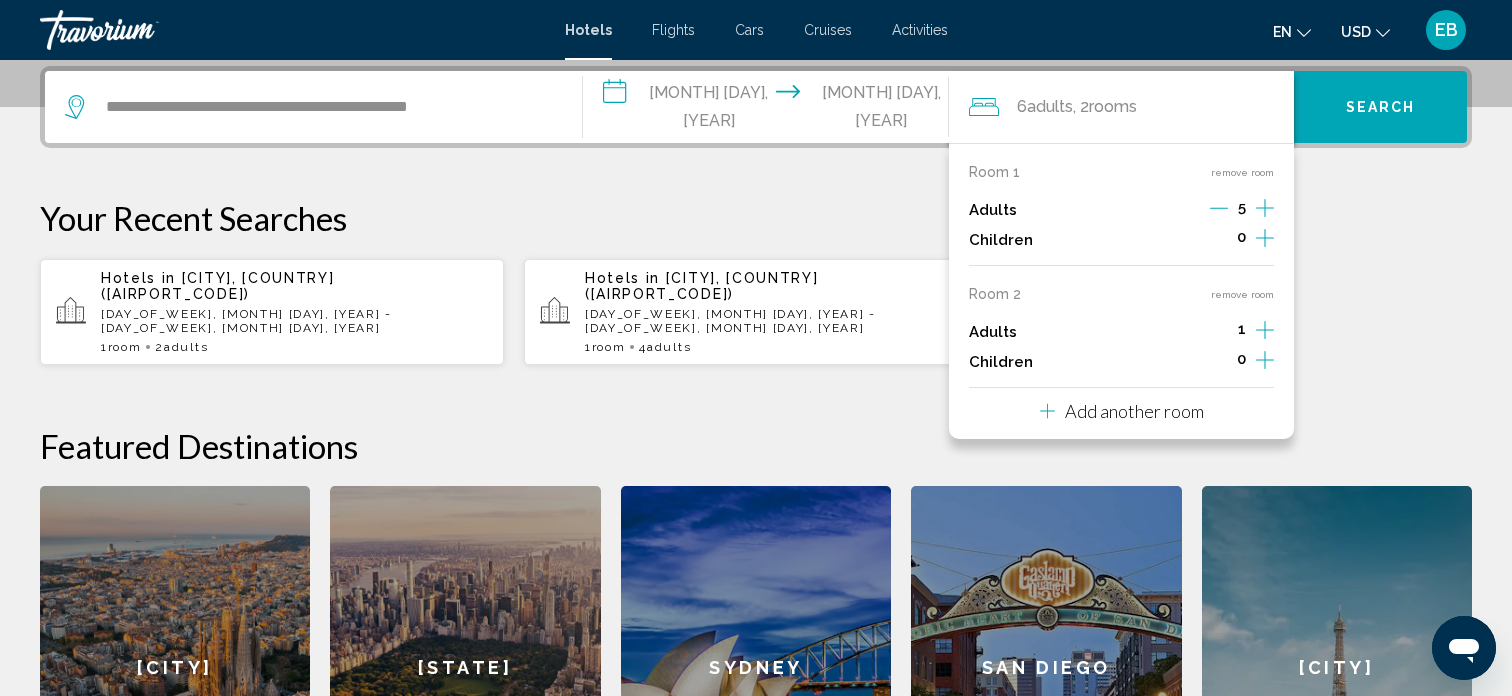 click at bounding box center [1265, 208] 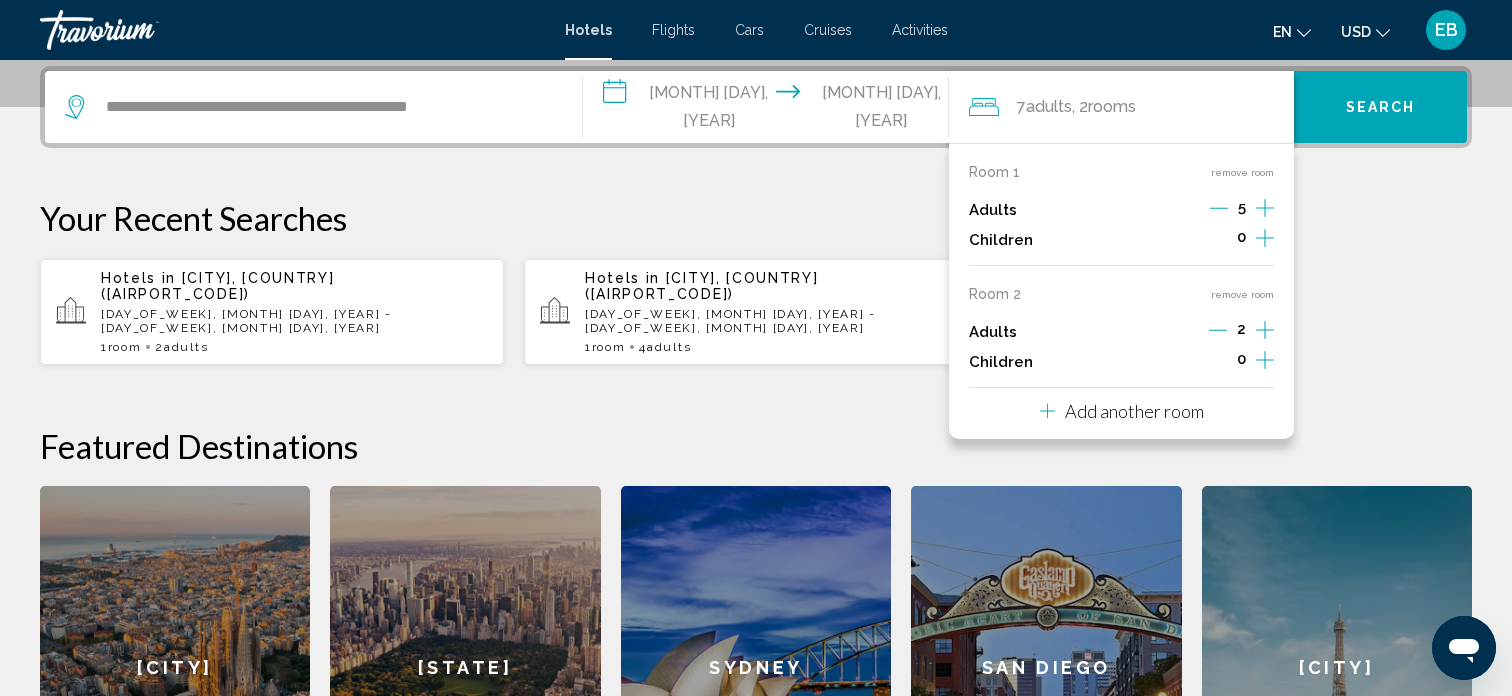 click at bounding box center (1219, 208) 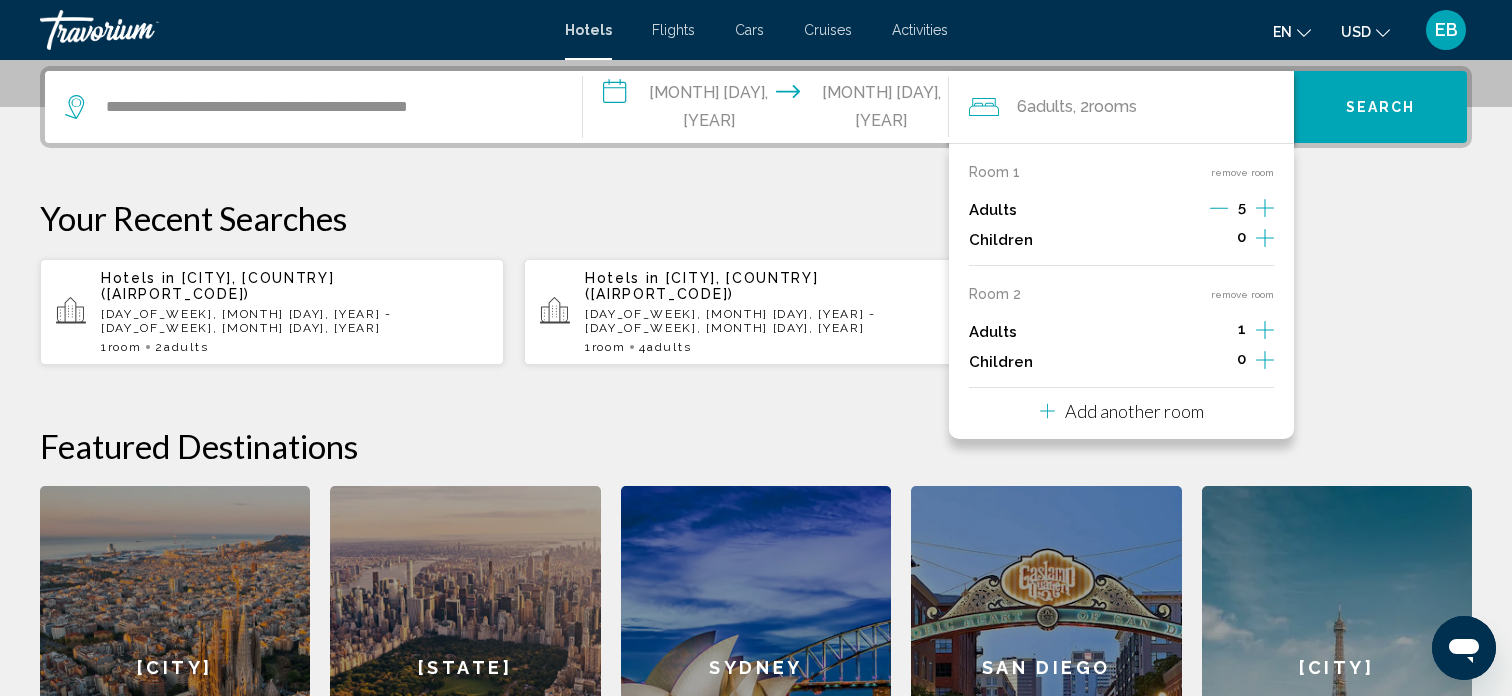 click at bounding box center [1219, 208] 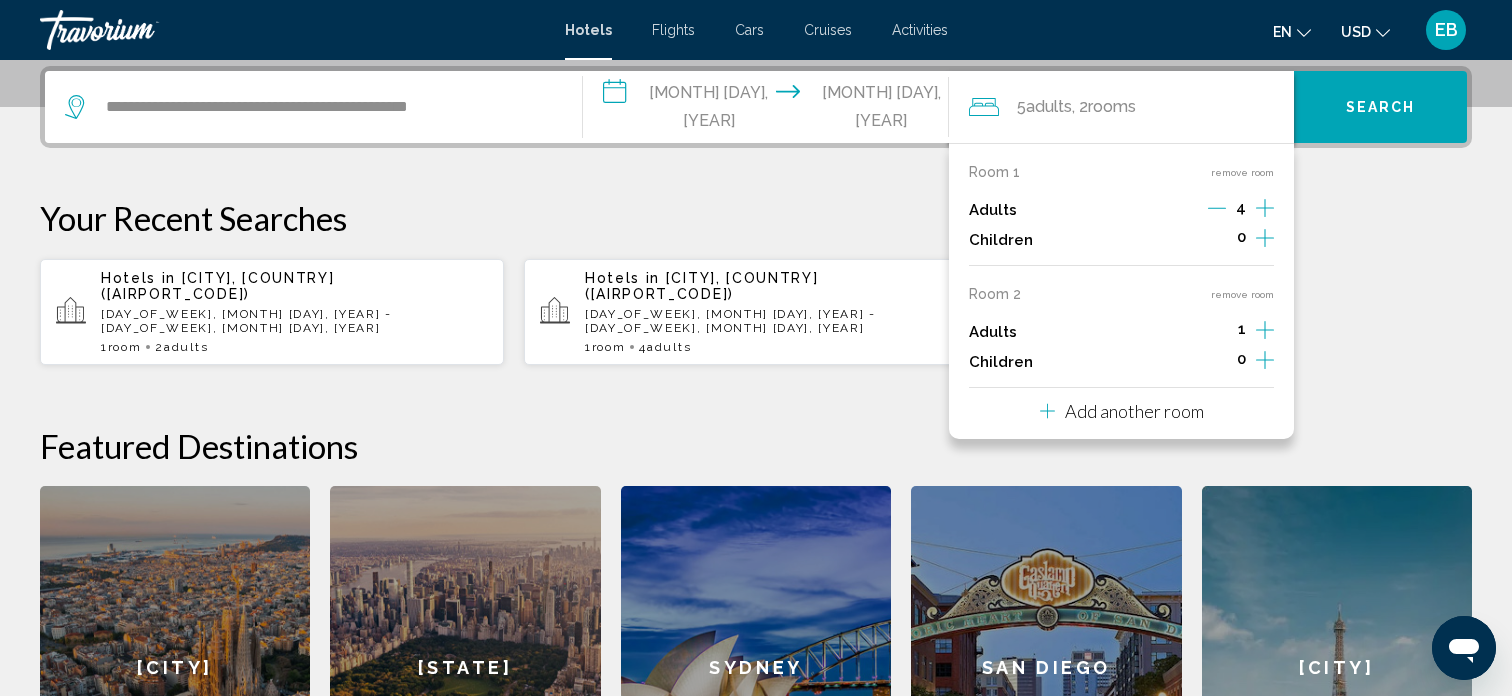 click at bounding box center [1217, 208] 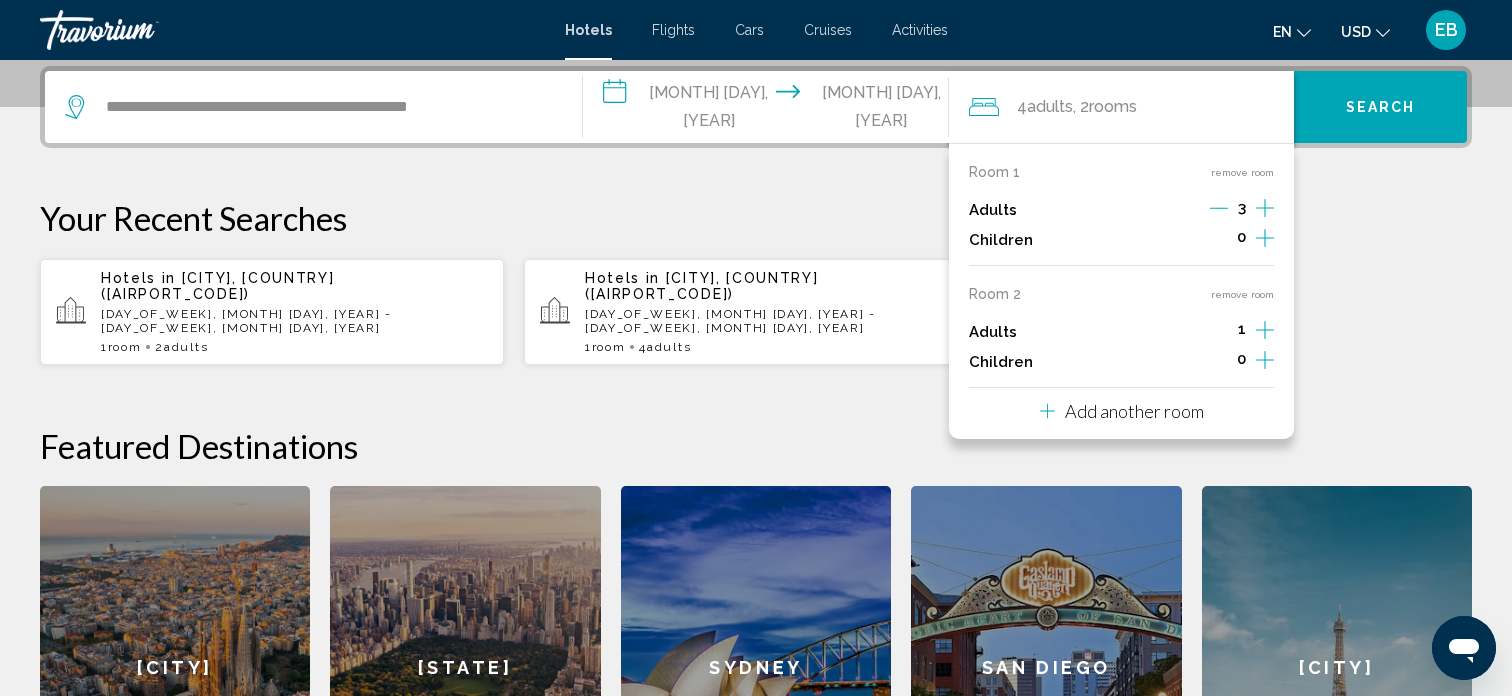 click at bounding box center (1265, 208) 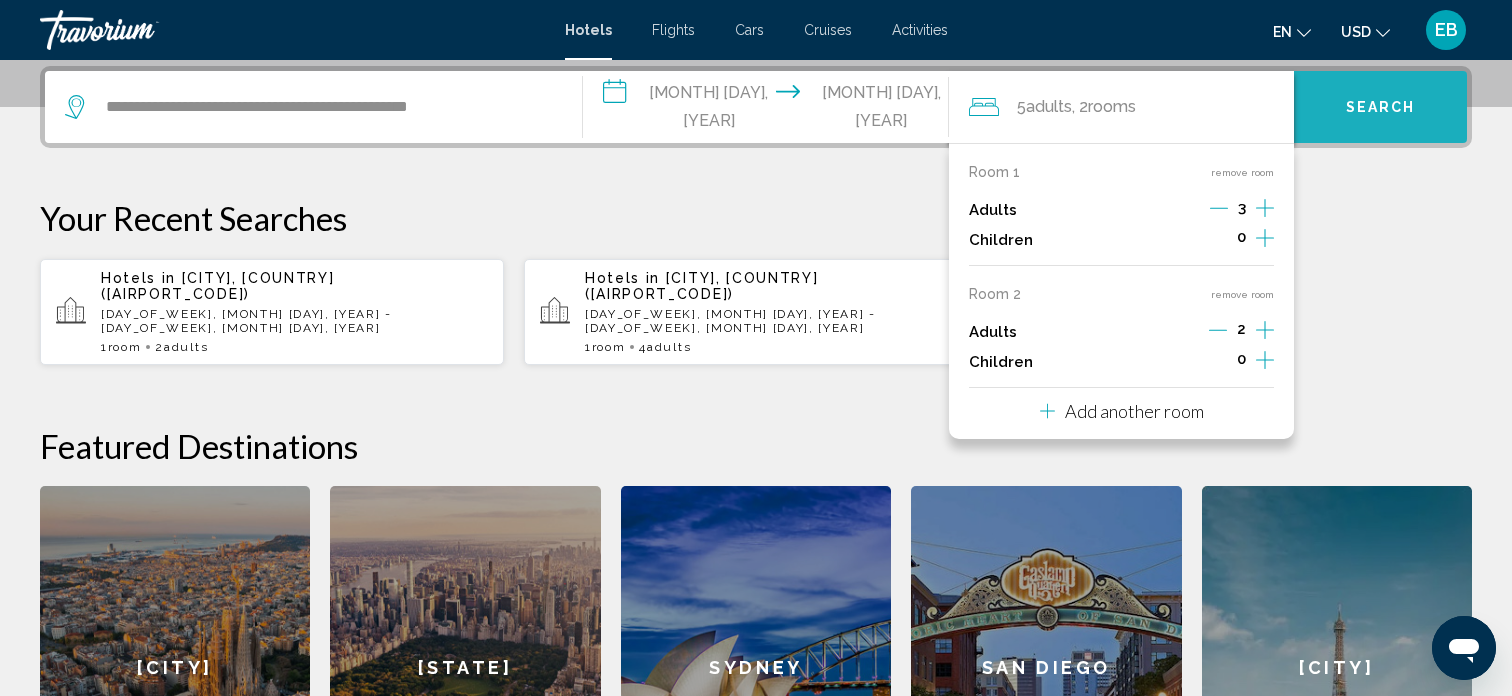 click on "Search" at bounding box center [1381, 108] 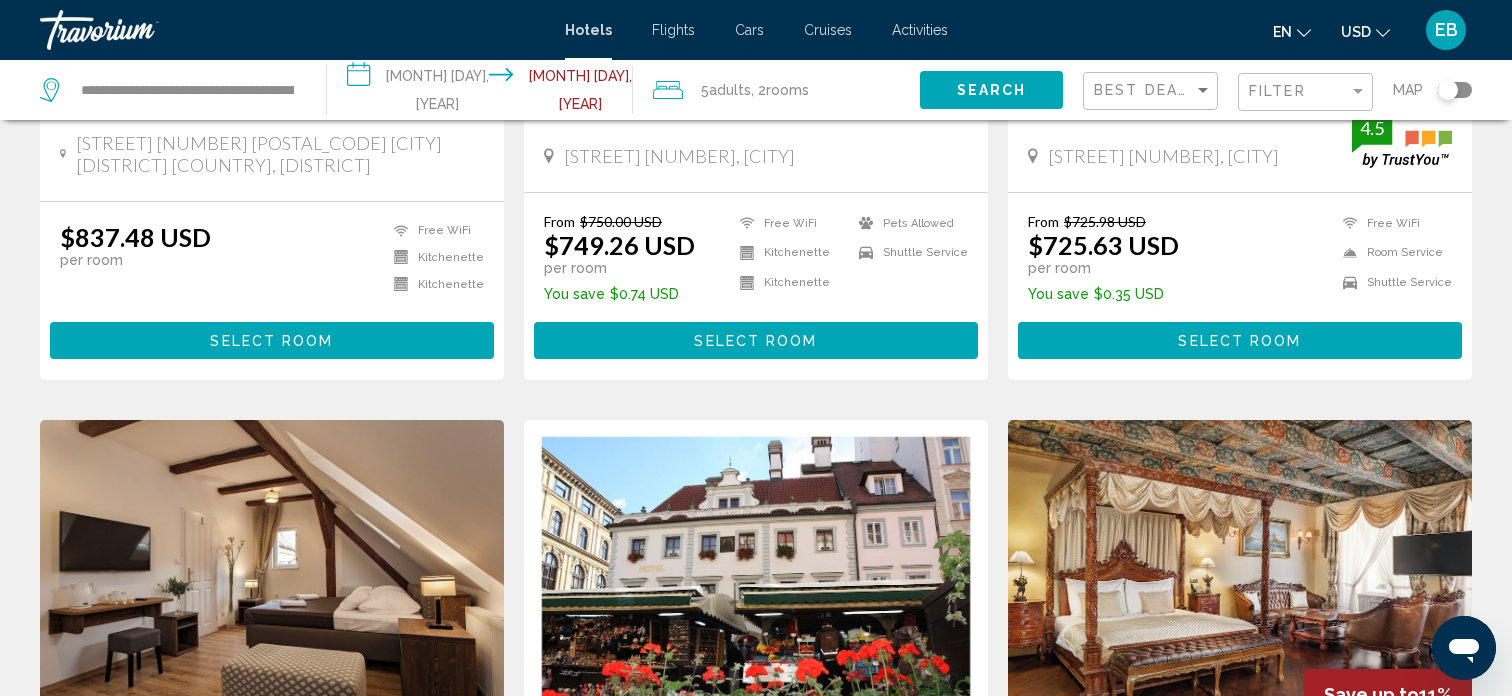 scroll, scrollTop: 0, scrollLeft: 0, axis: both 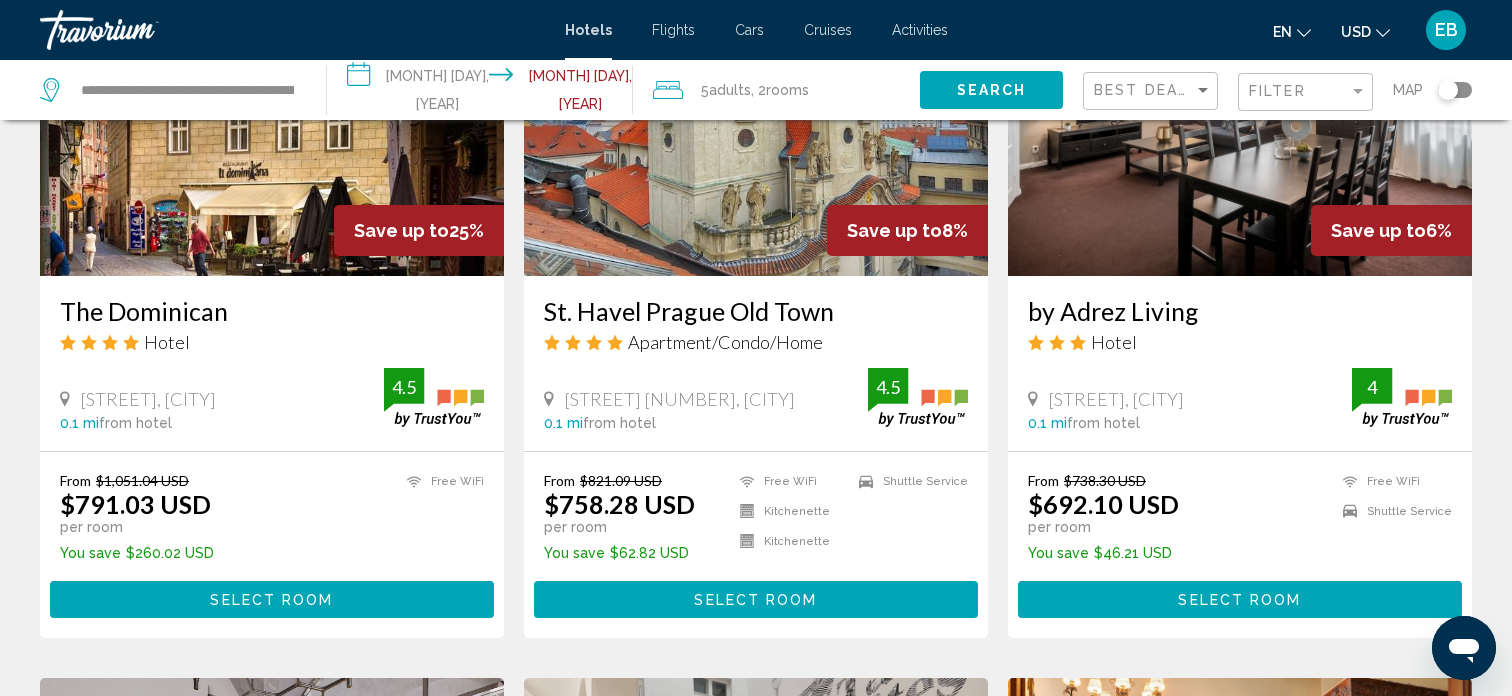 click at bounding box center (756, 116) 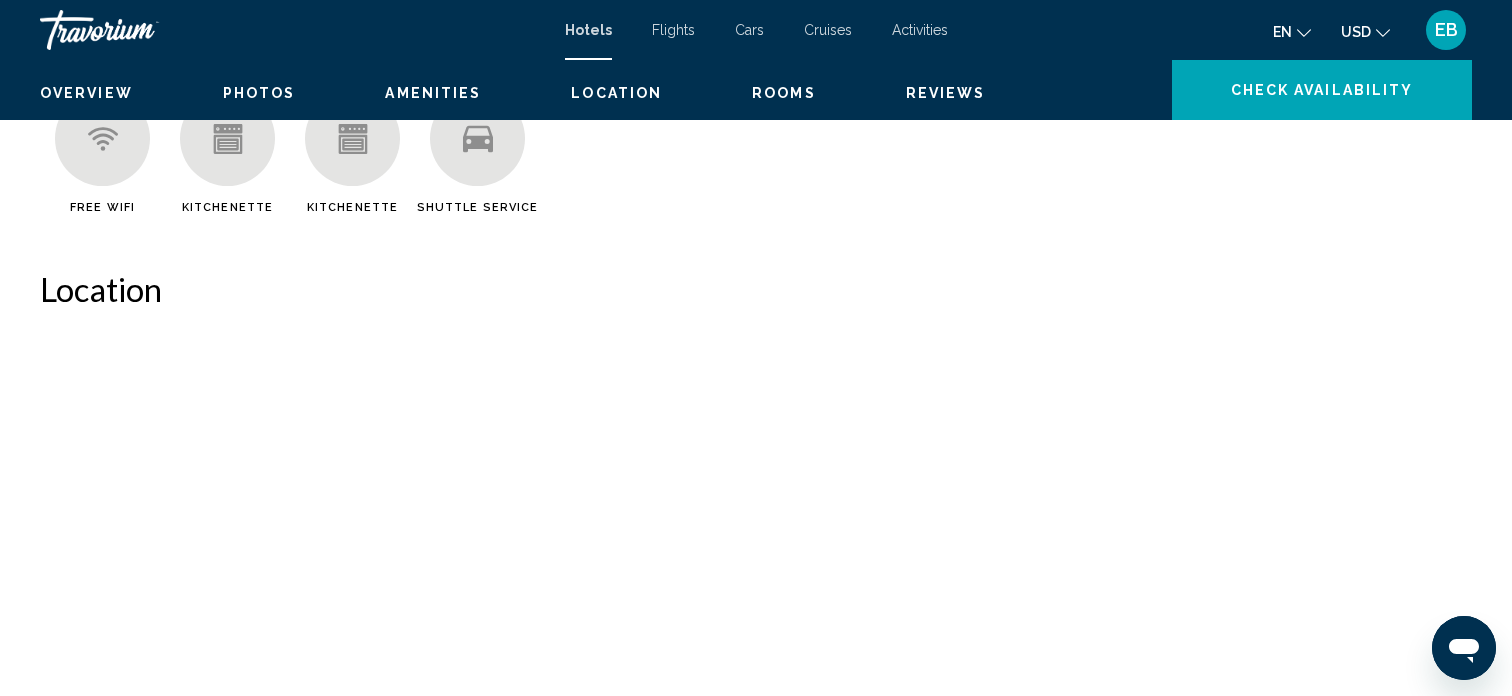 scroll, scrollTop: 12, scrollLeft: 0, axis: vertical 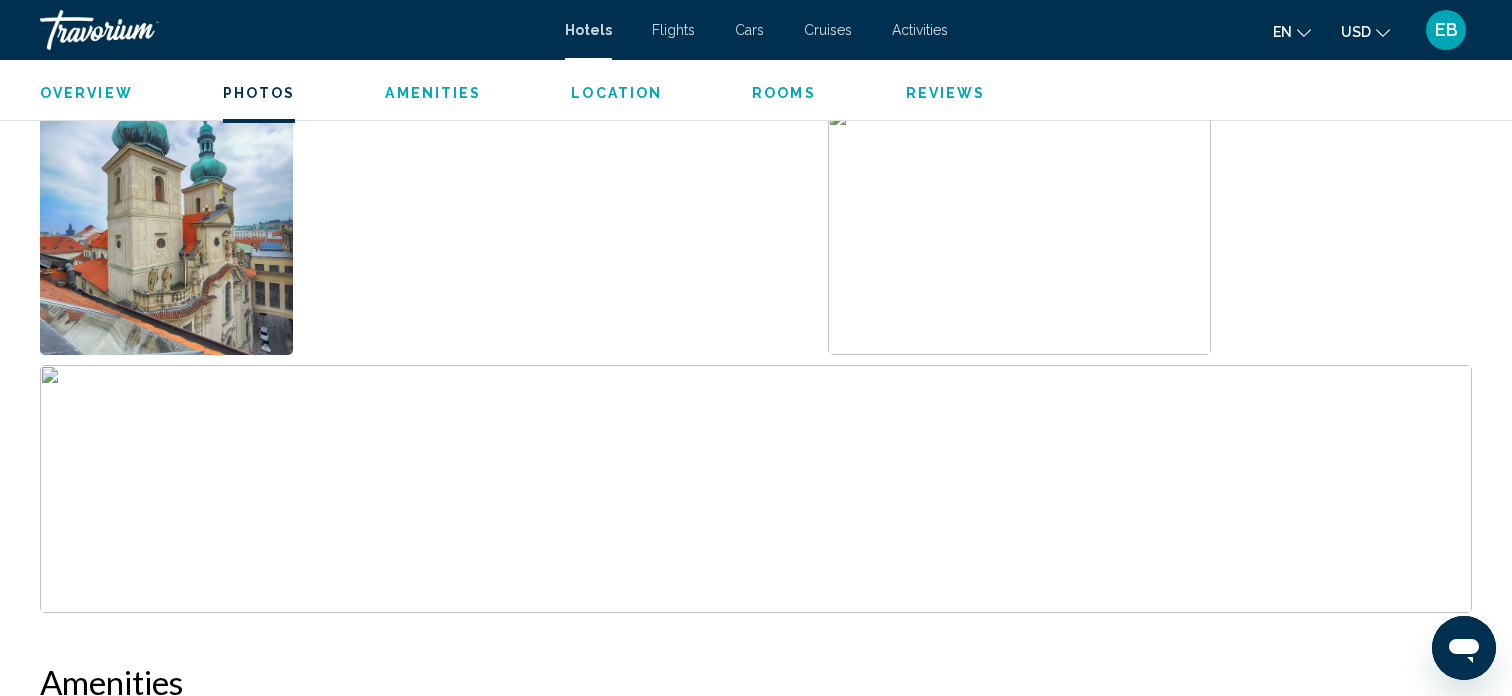 click at bounding box center [728, 231] 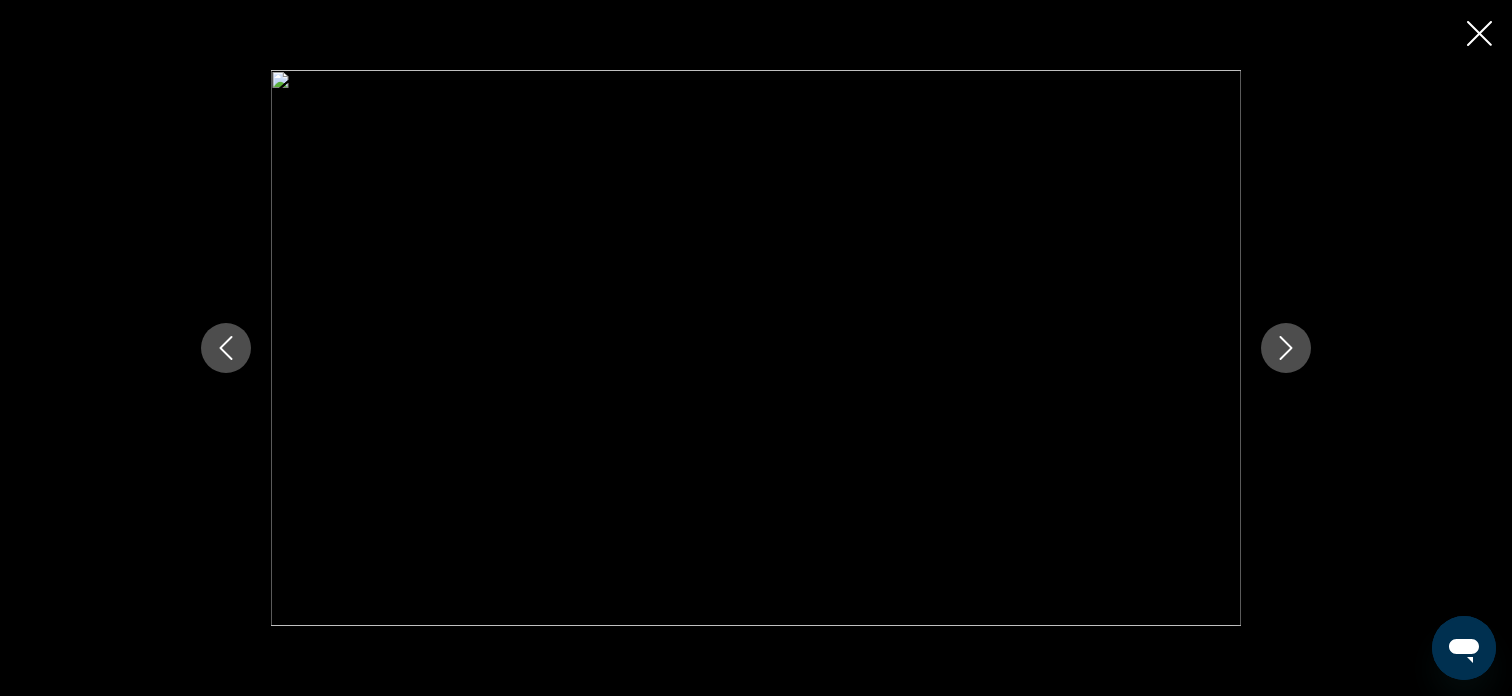 click at bounding box center [1286, 348] 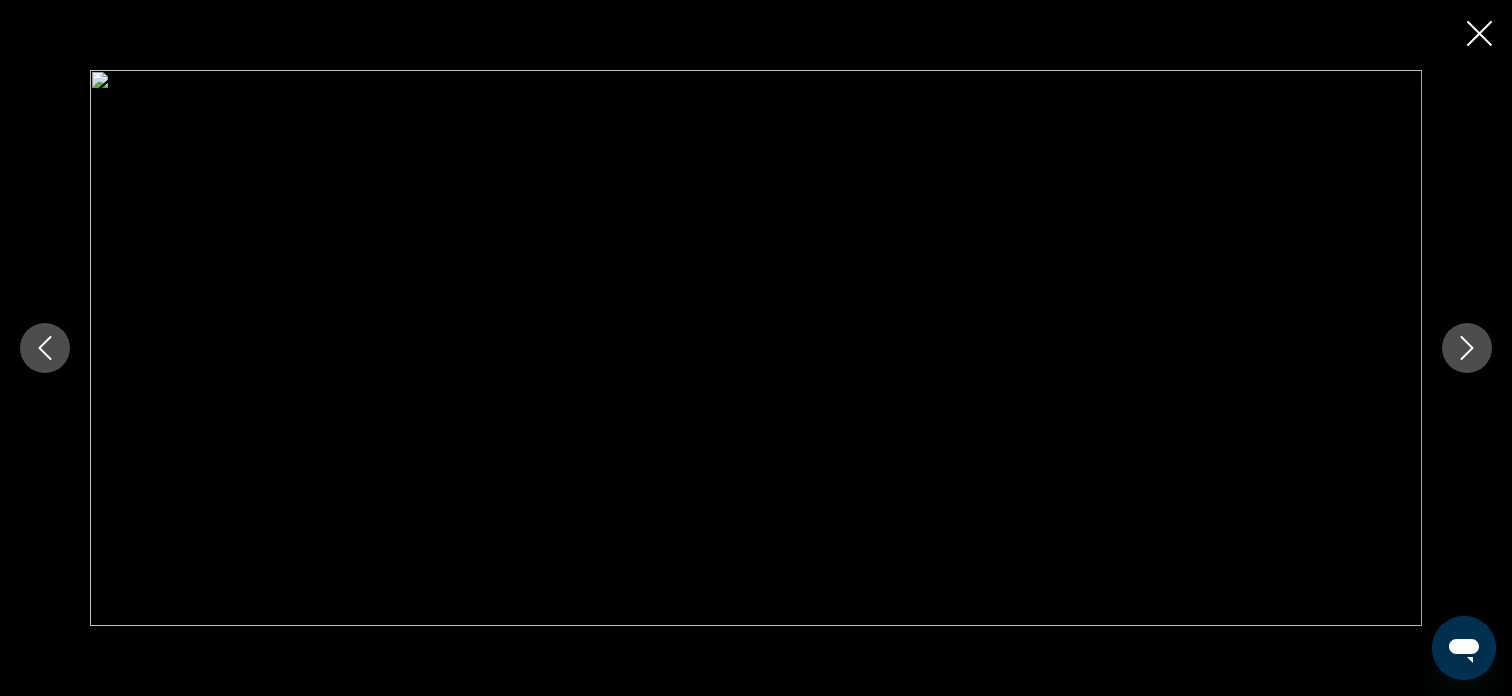 click at bounding box center (1467, 348) 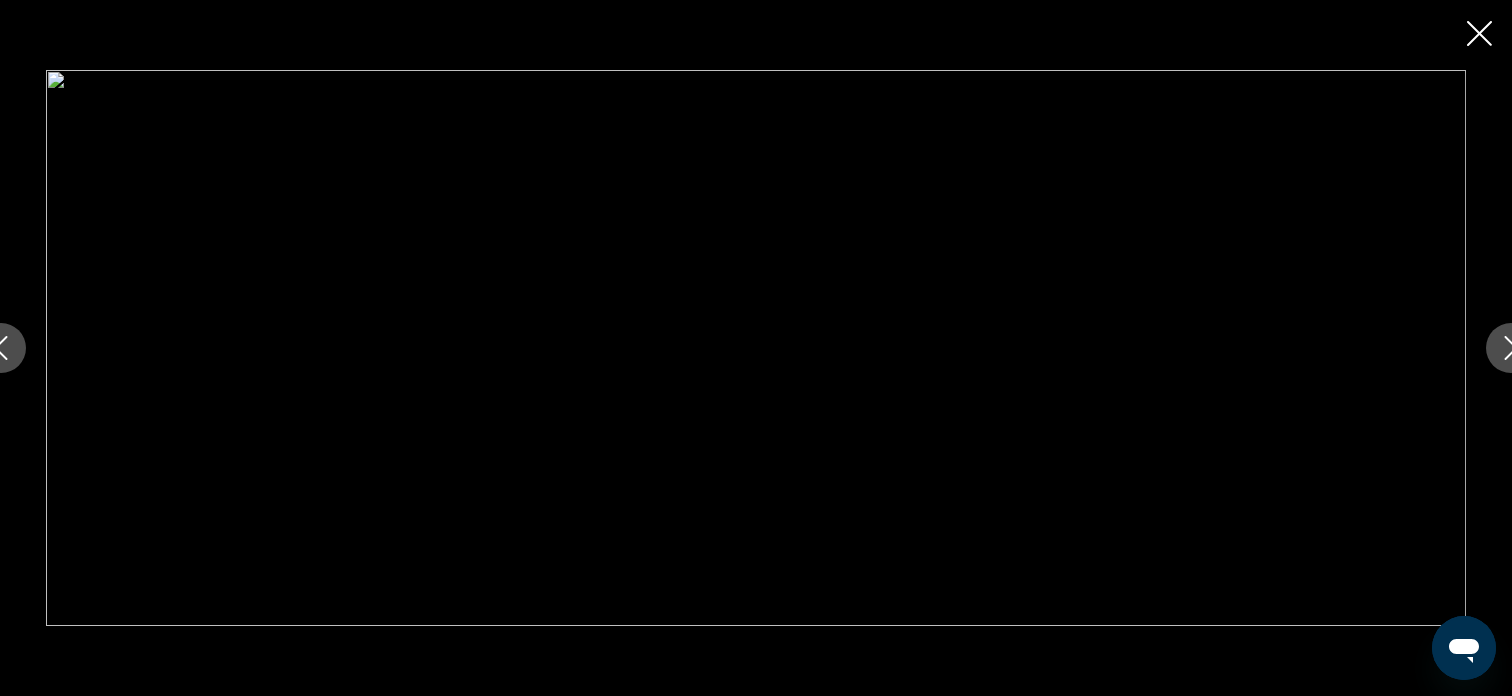 click at bounding box center (1511, 348) 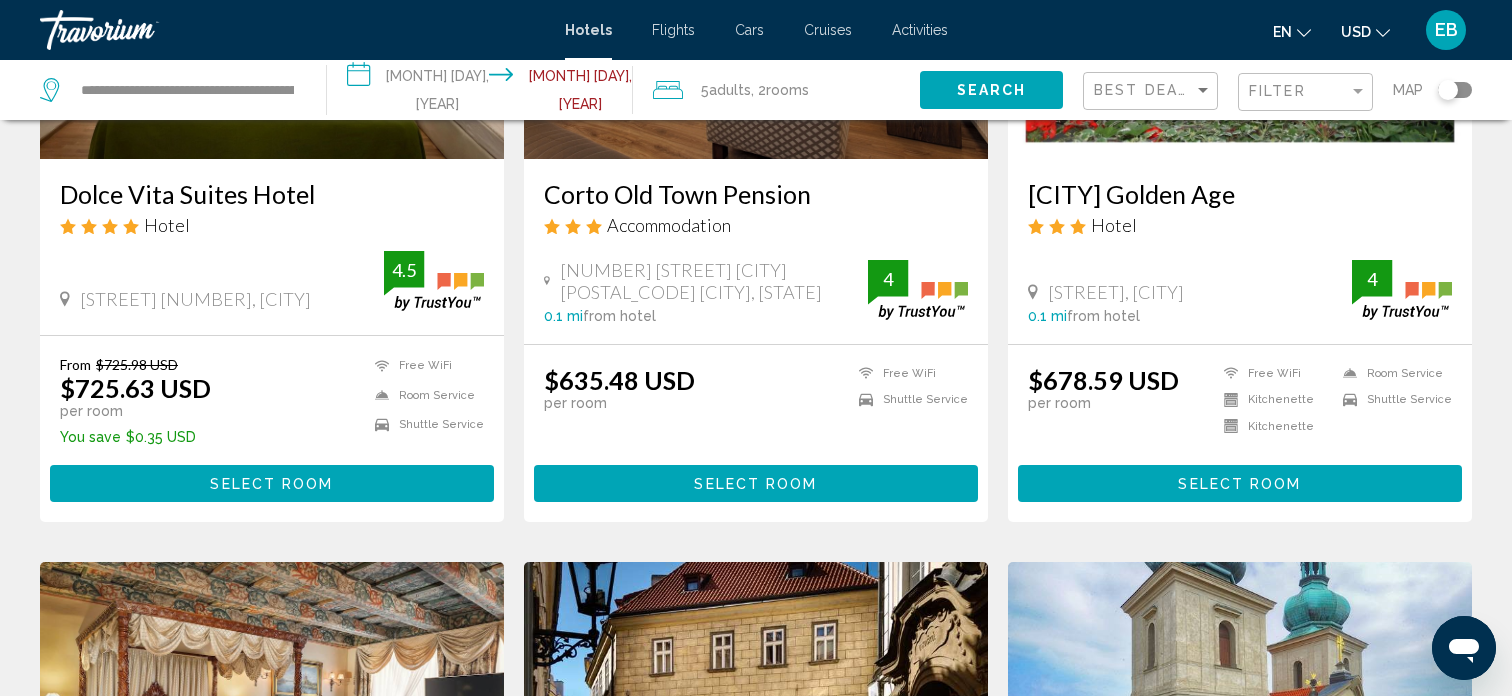 scroll, scrollTop: 0, scrollLeft: 0, axis: both 